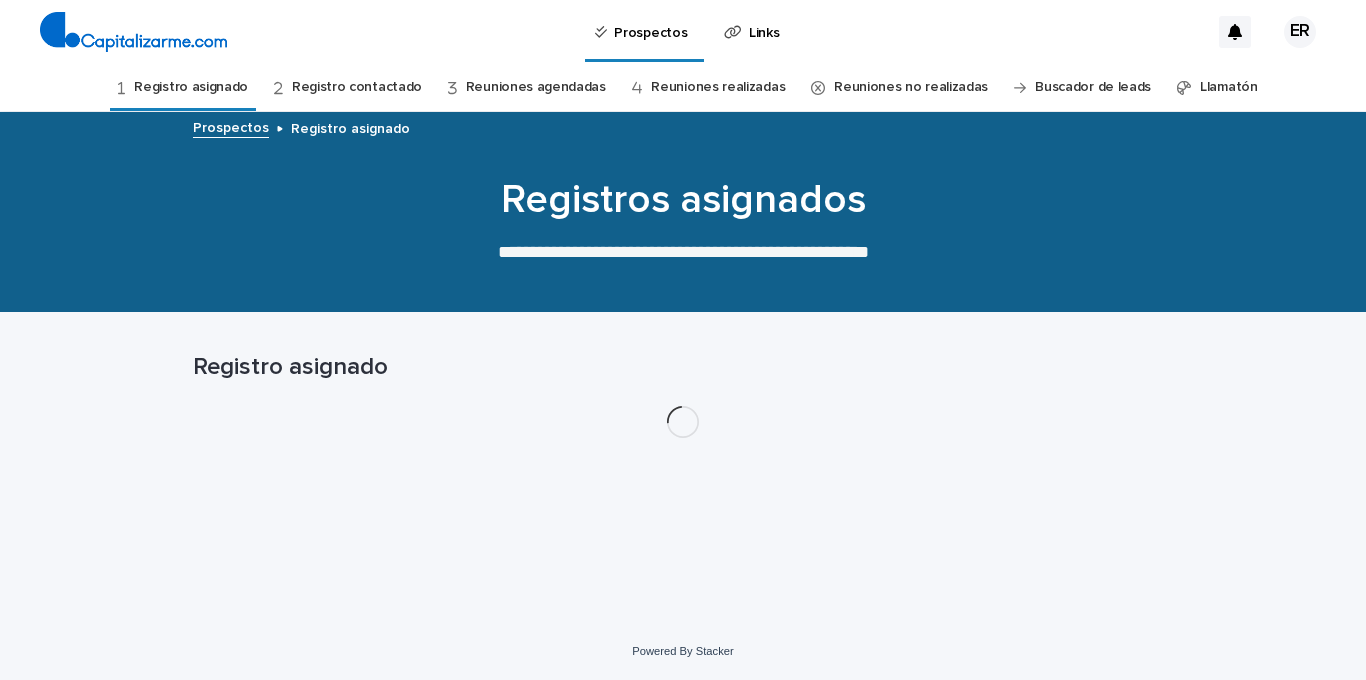 scroll, scrollTop: 0, scrollLeft: 0, axis: both 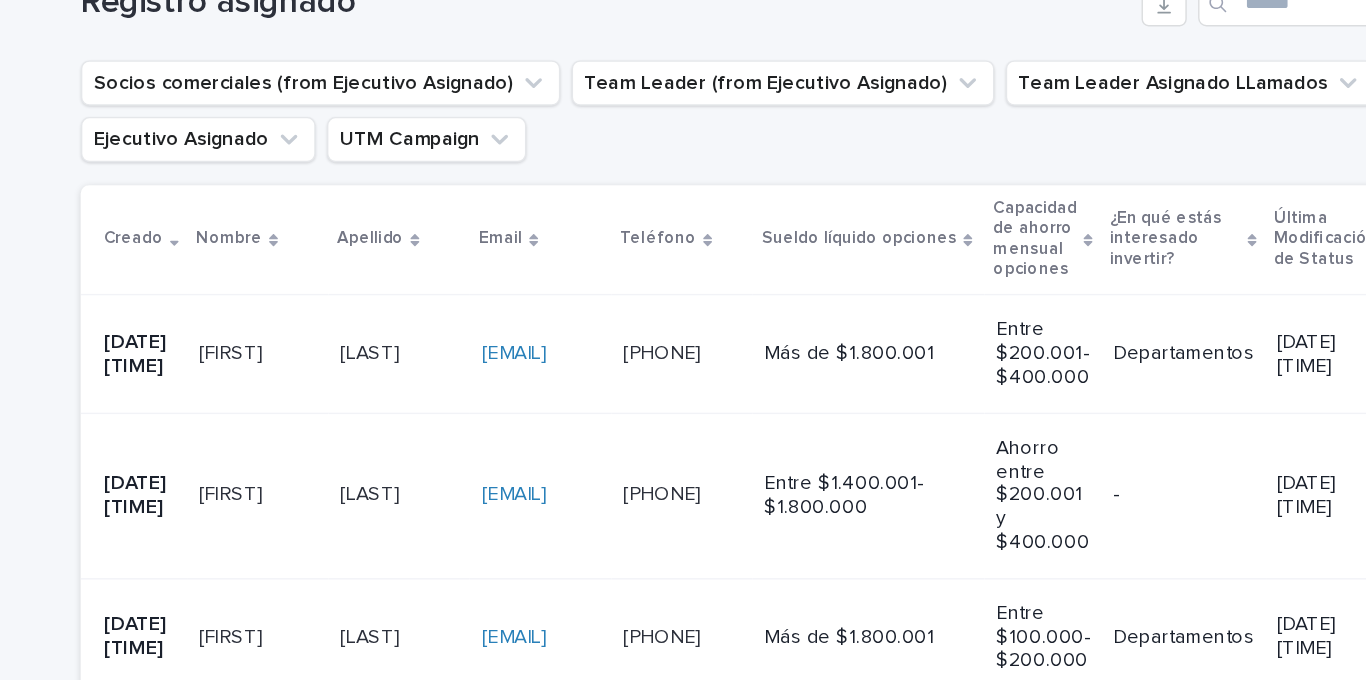 click on "[LAST] [LAST]" at bounding box center [418, 474] 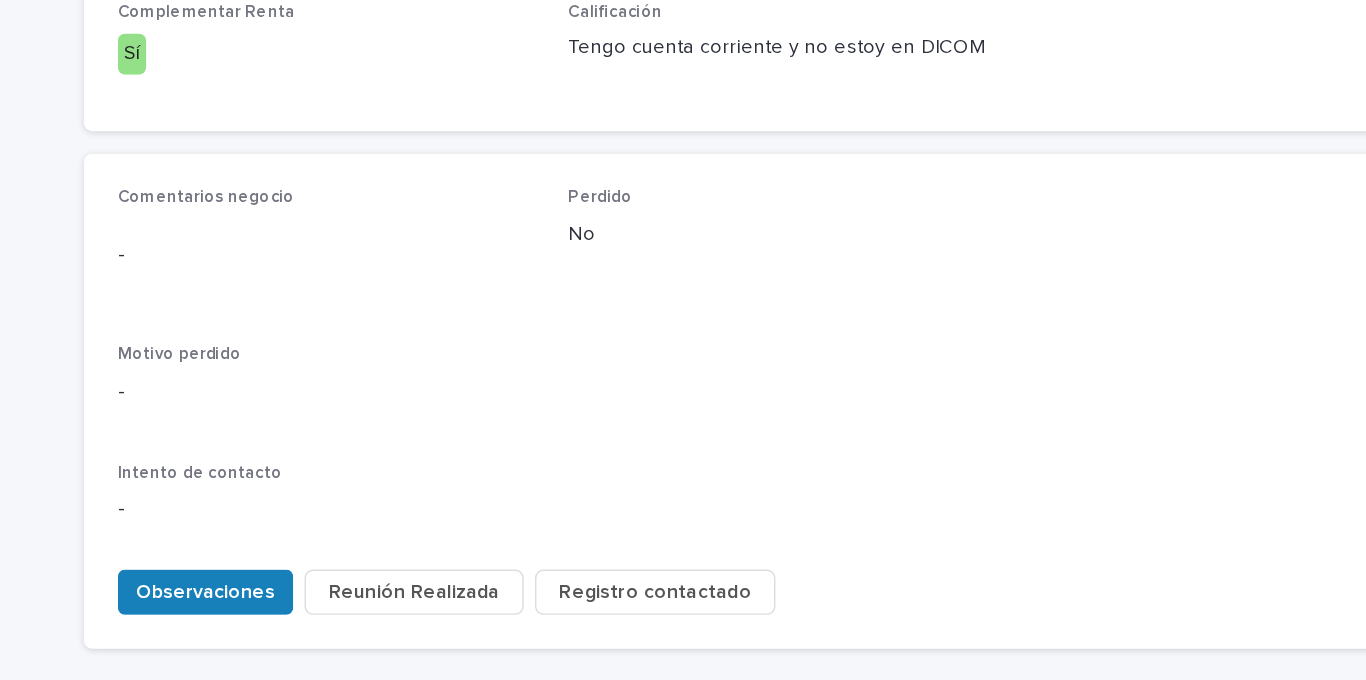 scroll, scrollTop: 866, scrollLeft: 0, axis: vertical 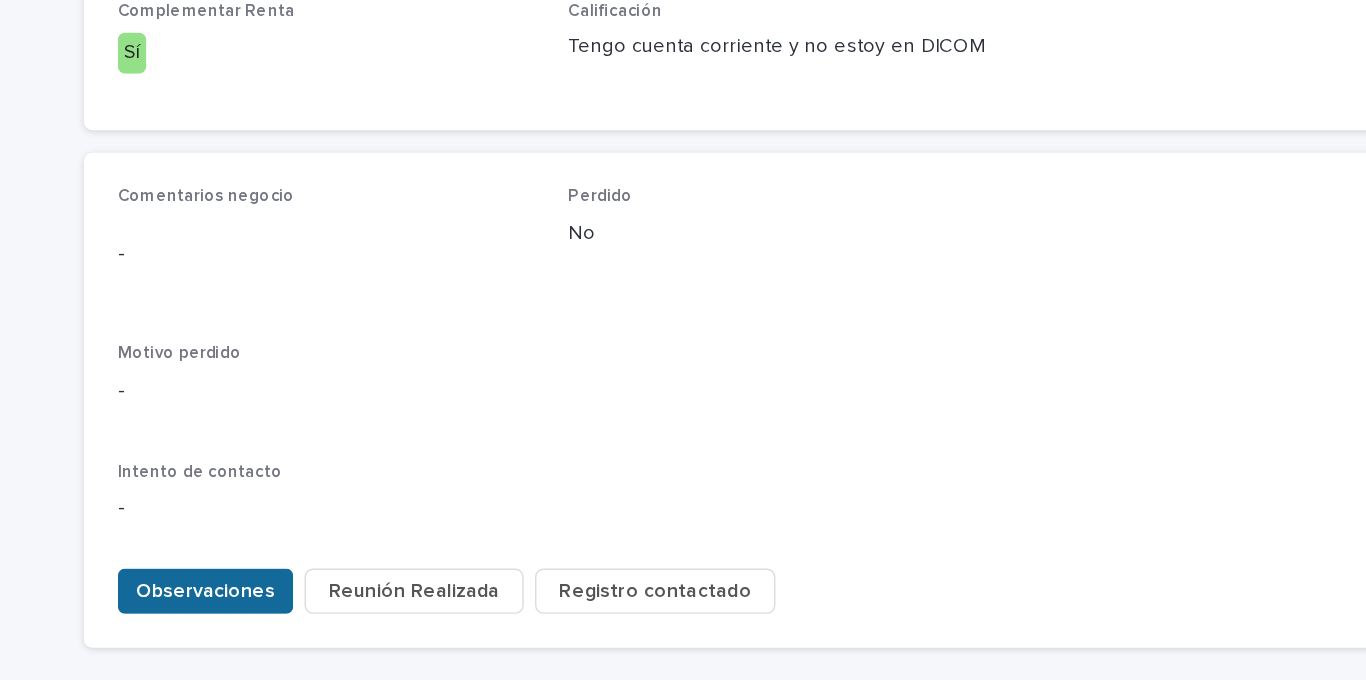 click on "Observaciones" at bounding box center (279, 482) 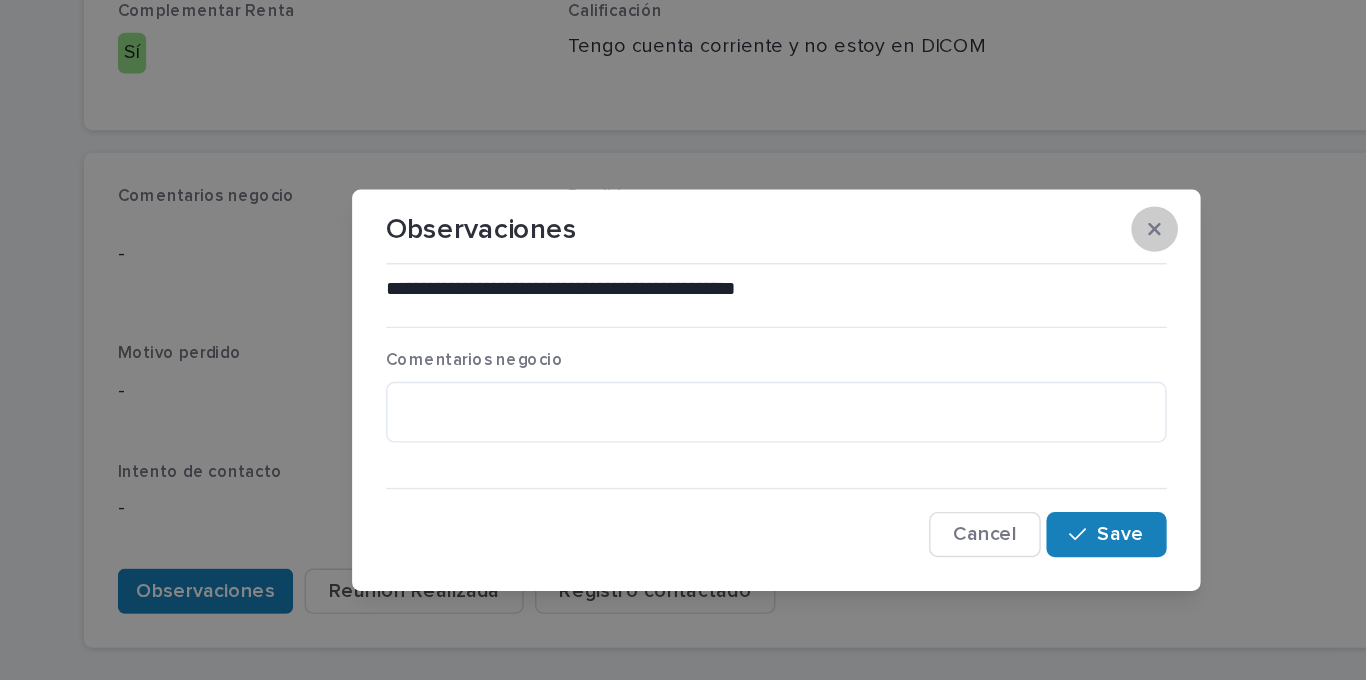 click 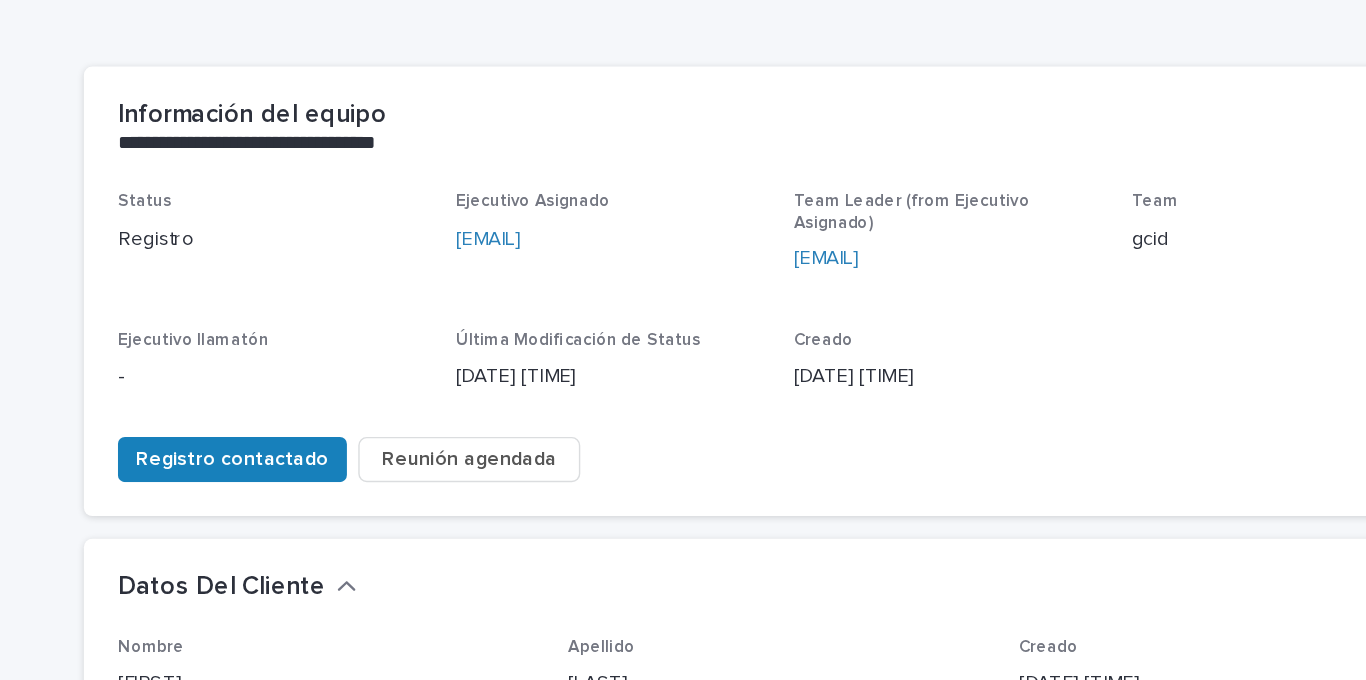 scroll, scrollTop: 0, scrollLeft: 0, axis: both 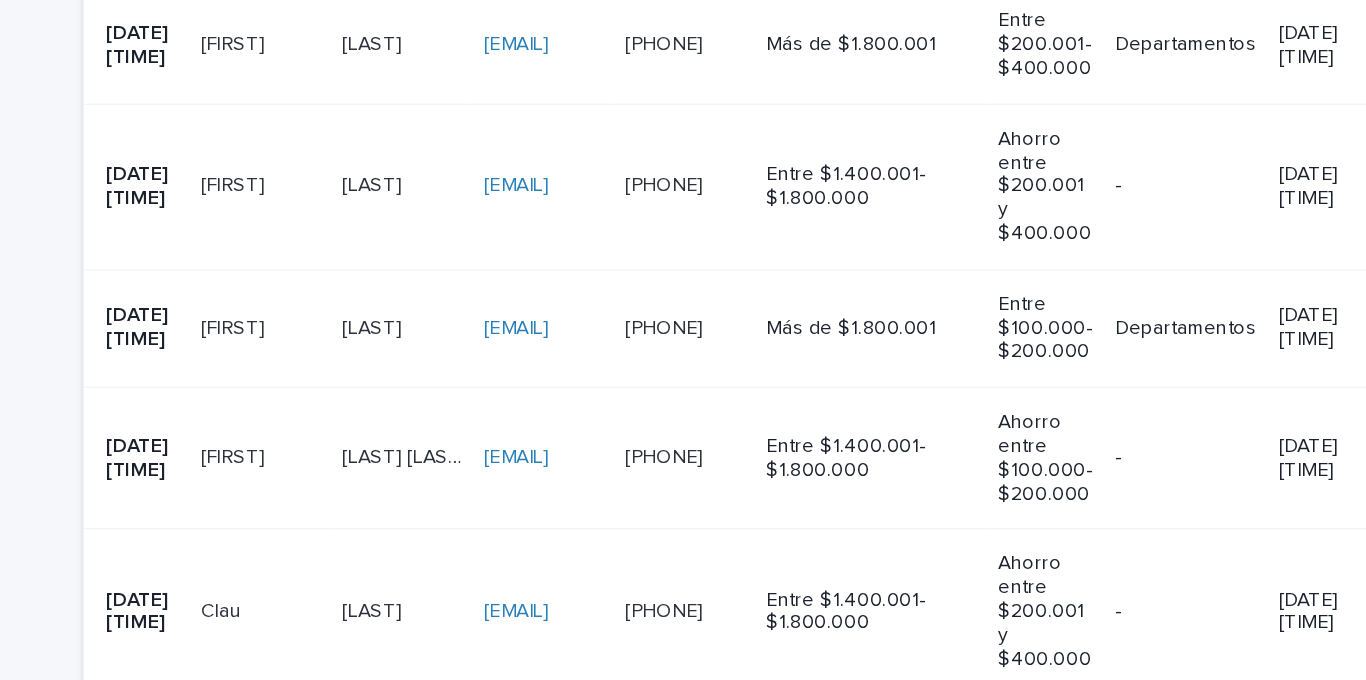 click on "[EMAIL] [EMAIL]" at bounding box center [517, 131] 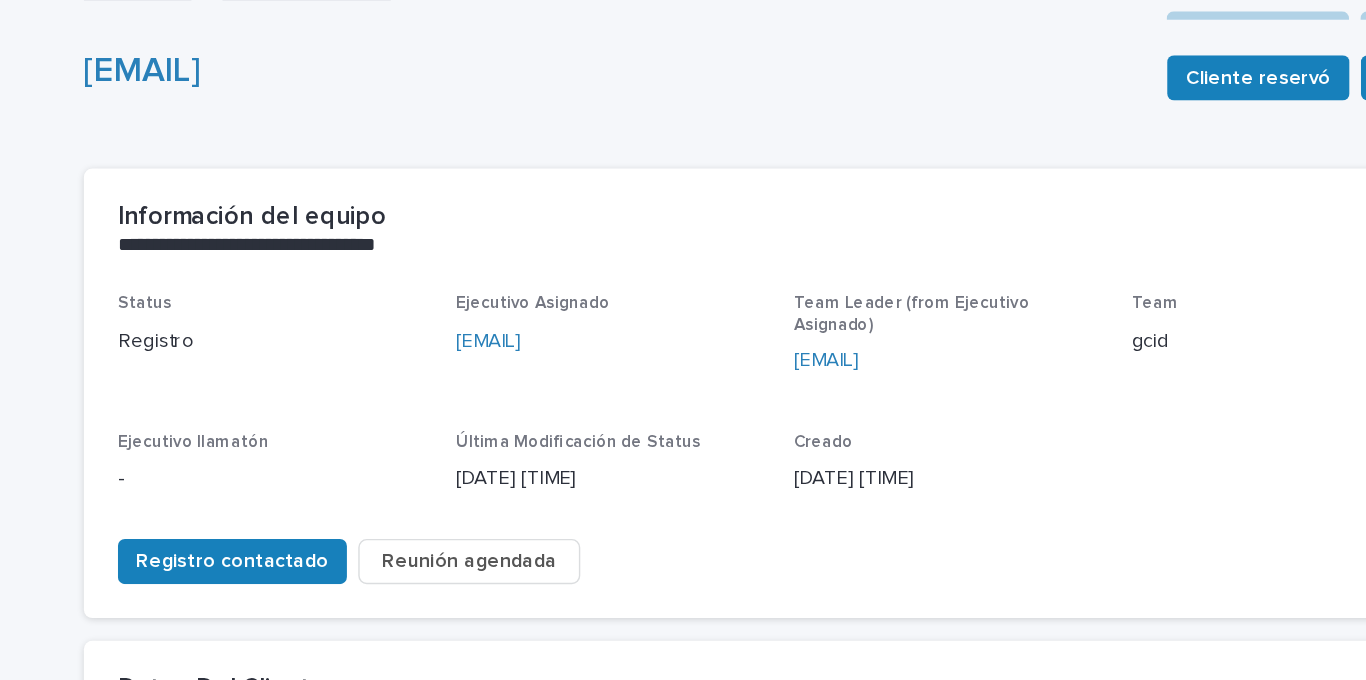 scroll, scrollTop: 123, scrollLeft: 0, axis: vertical 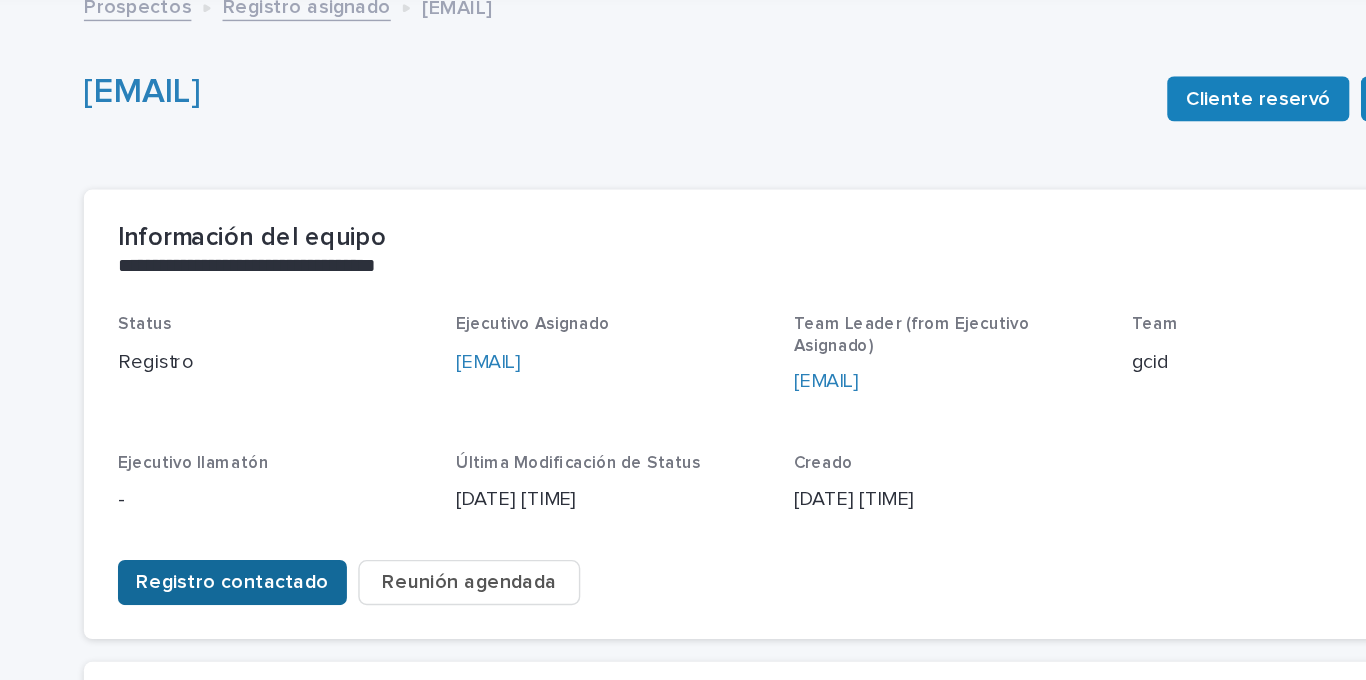 click on "Registro contactado" at bounding box center [298, 412] 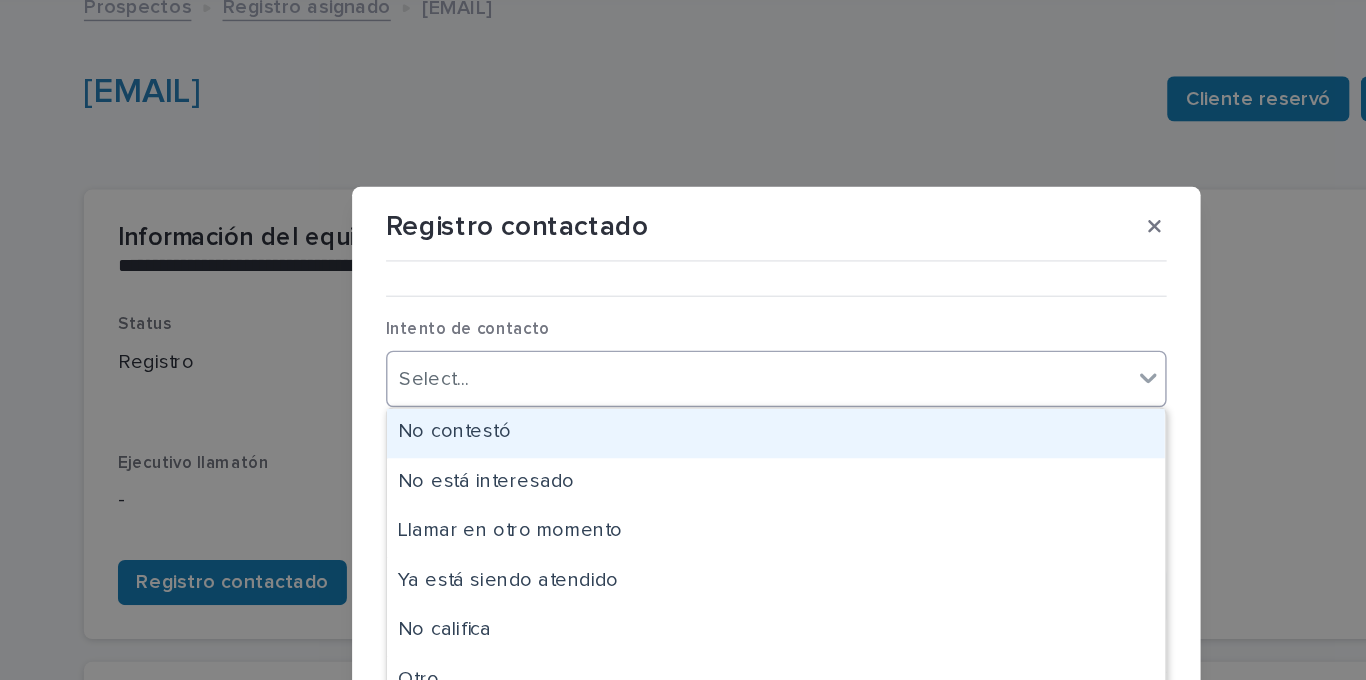 click on "Select..." at bounding box center [670, 268] 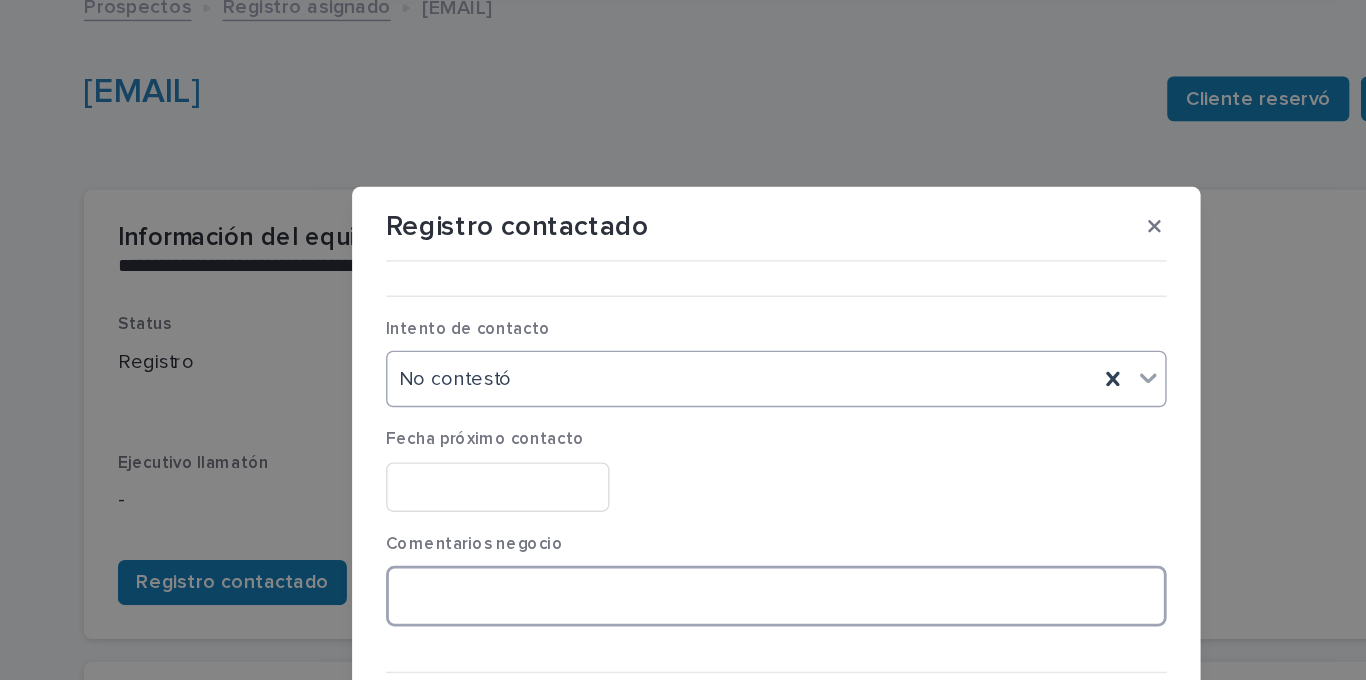 click at bounding box center (683, 421) 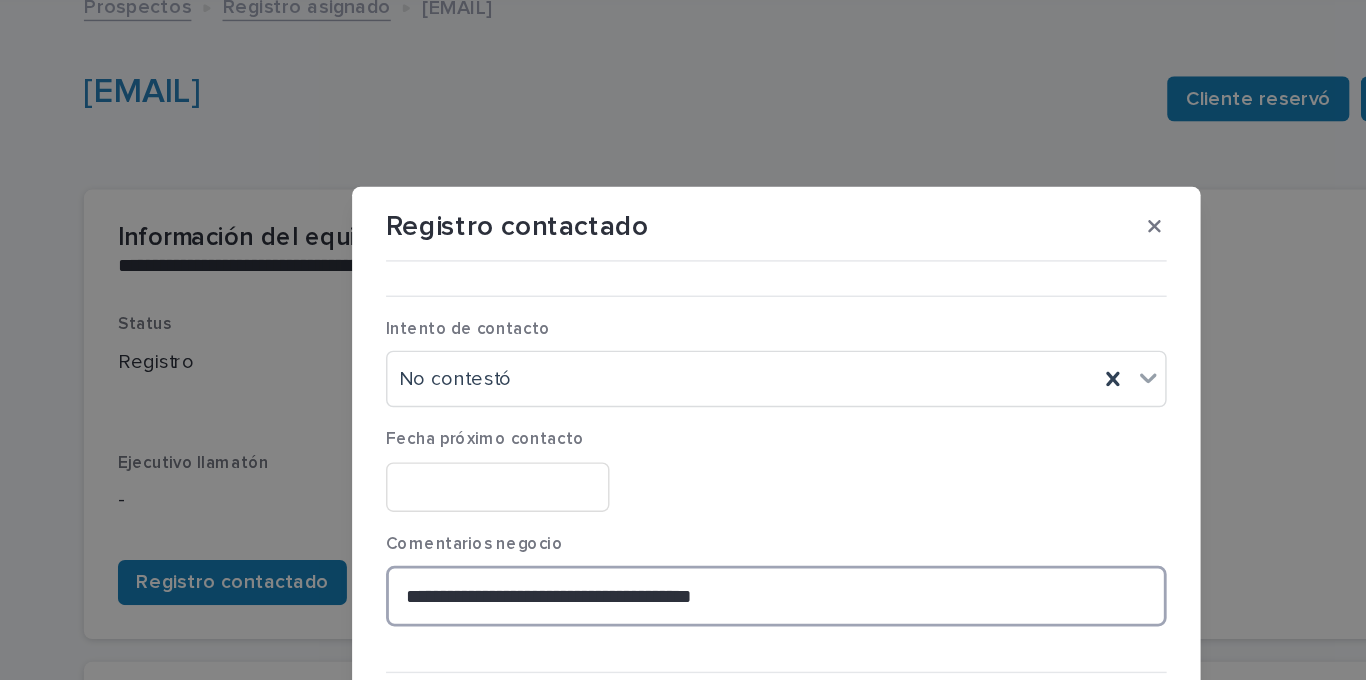 drag, startPoint x: 623, startPoint y: 421, endPoint x: 540, endPoint y: 413, distance: 83.38465 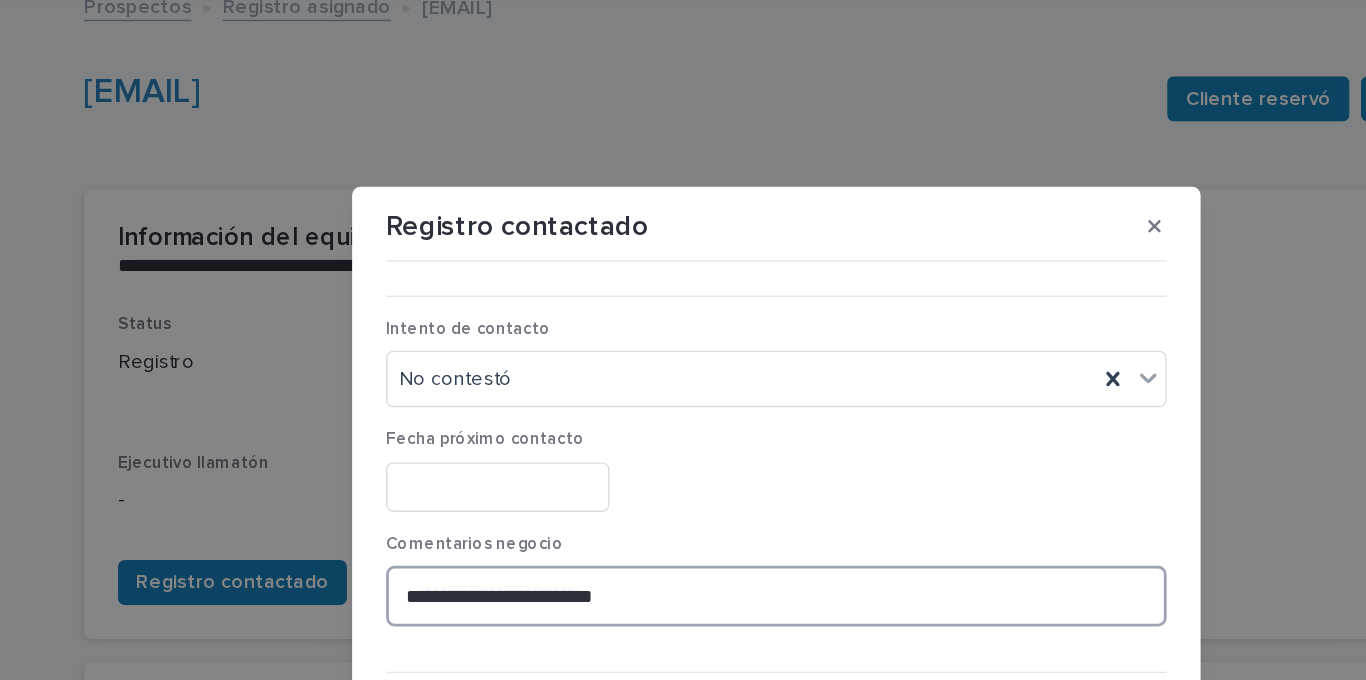 click on "**********" at bounding box center (683, 421) 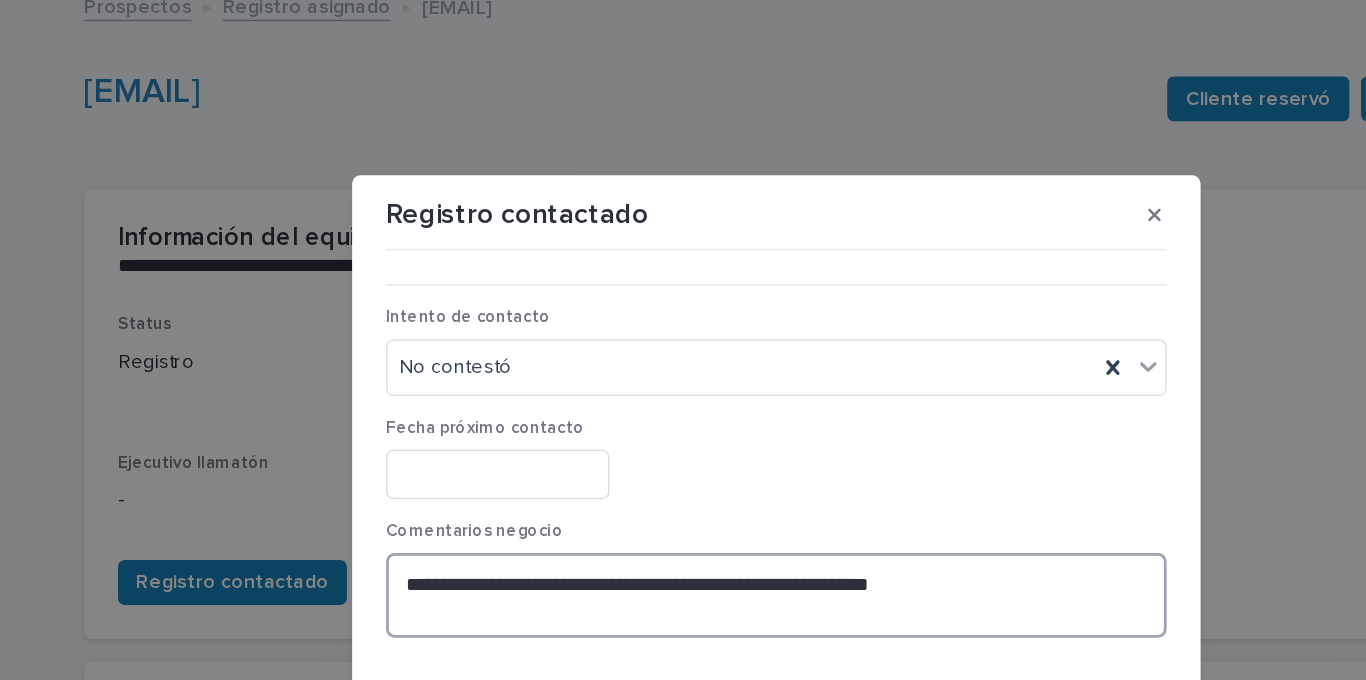 click on "**********" at bounding box center [683, 421] 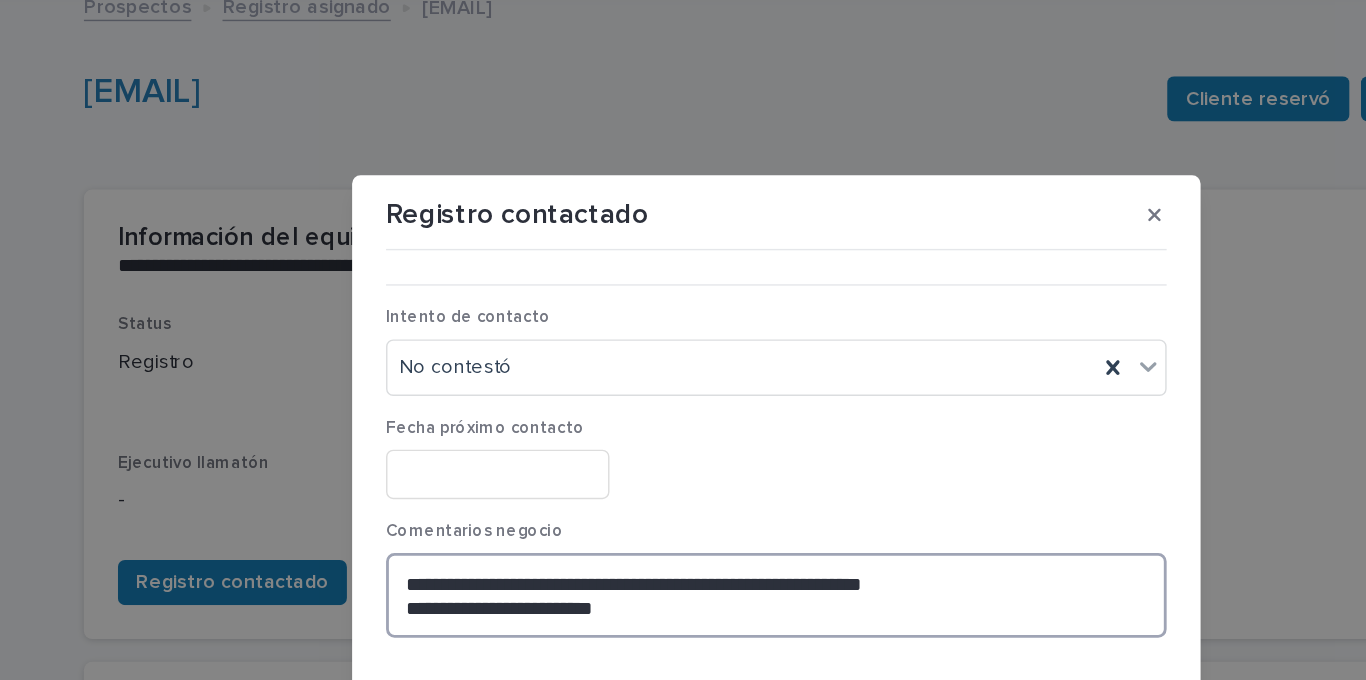 click on "**********" at bounding box center (683, 421) 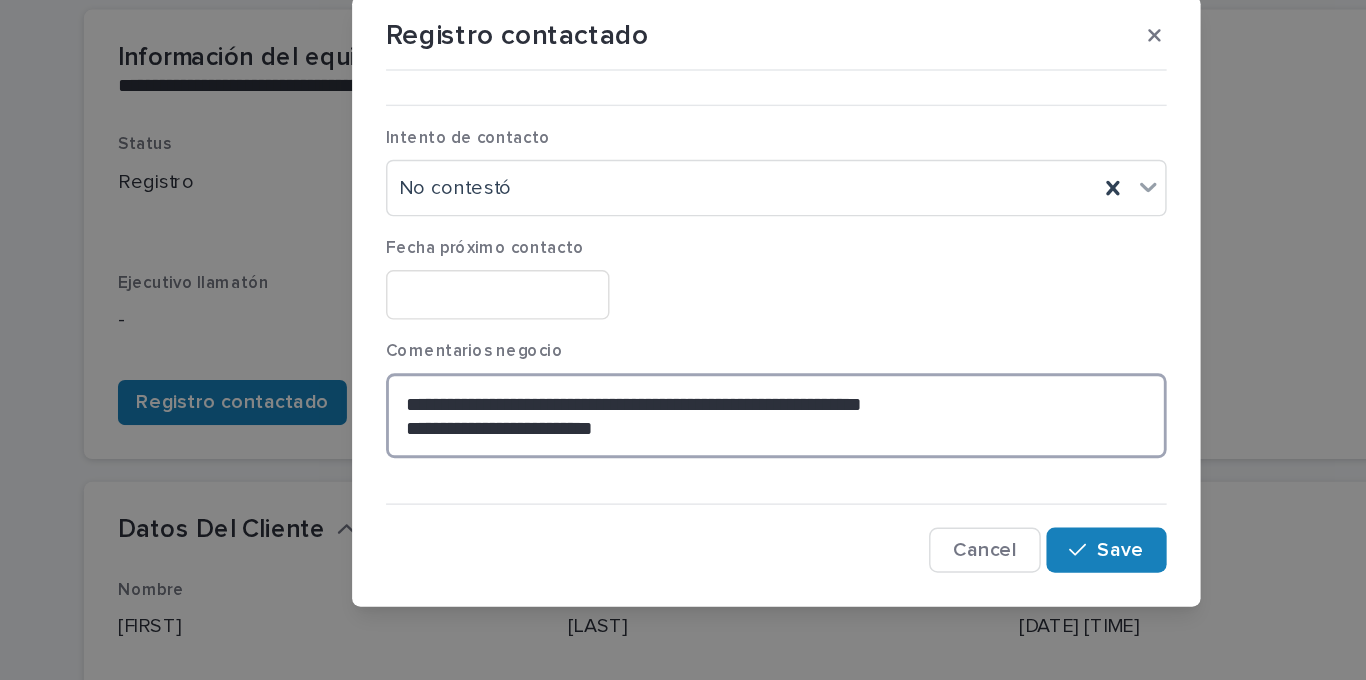 scroll, scrollTop: 0, scrollLeft: 0, axis: both 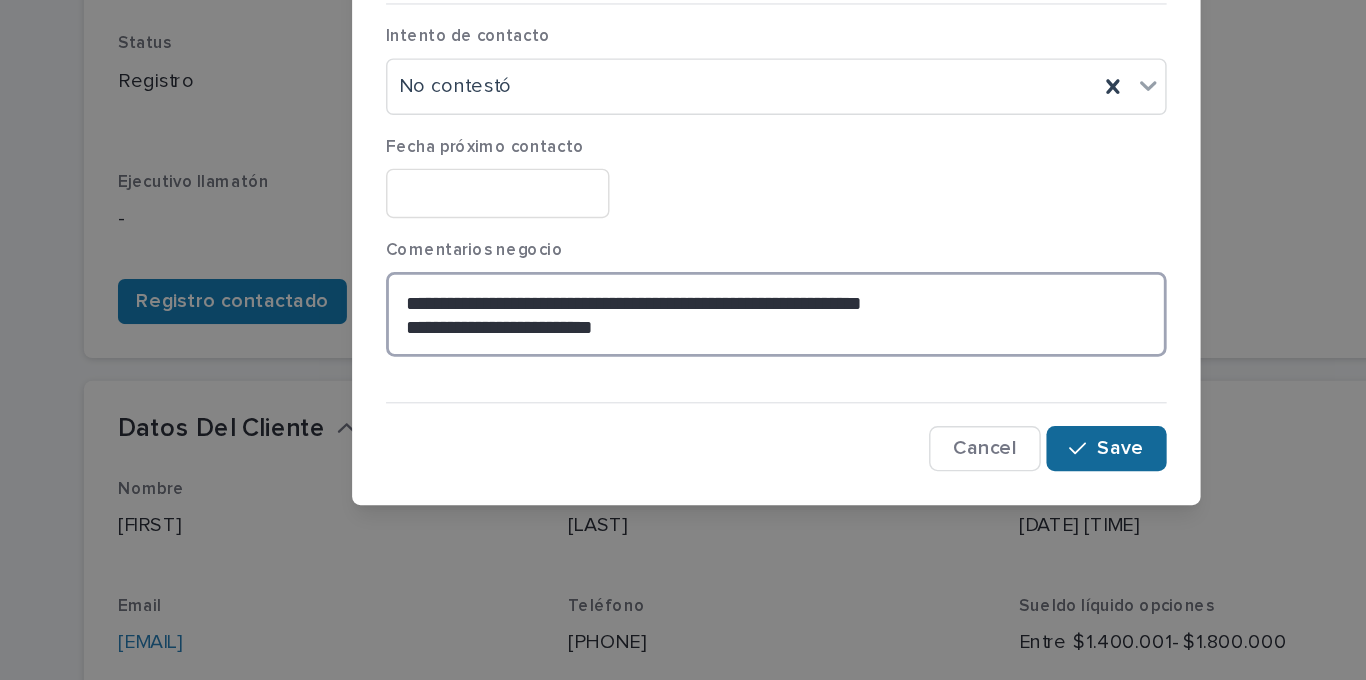 type on "**********" 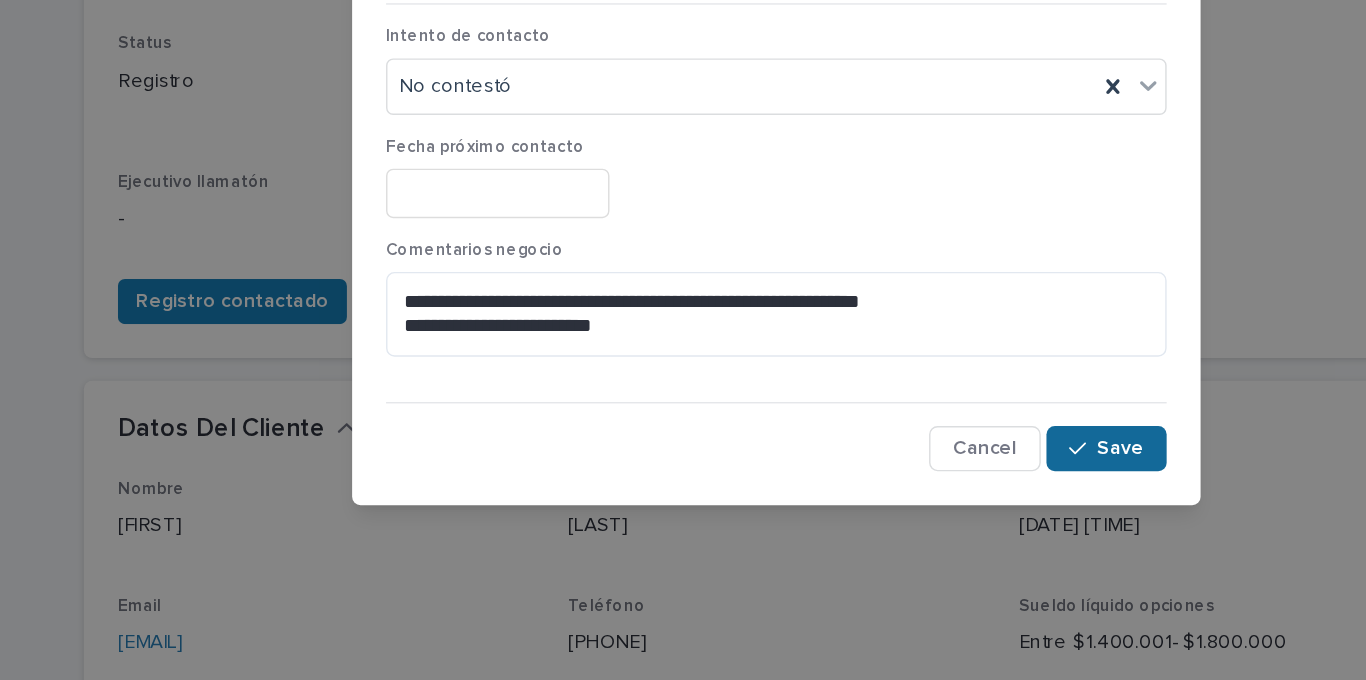 click on "Save" at bounding box center [916, 516] 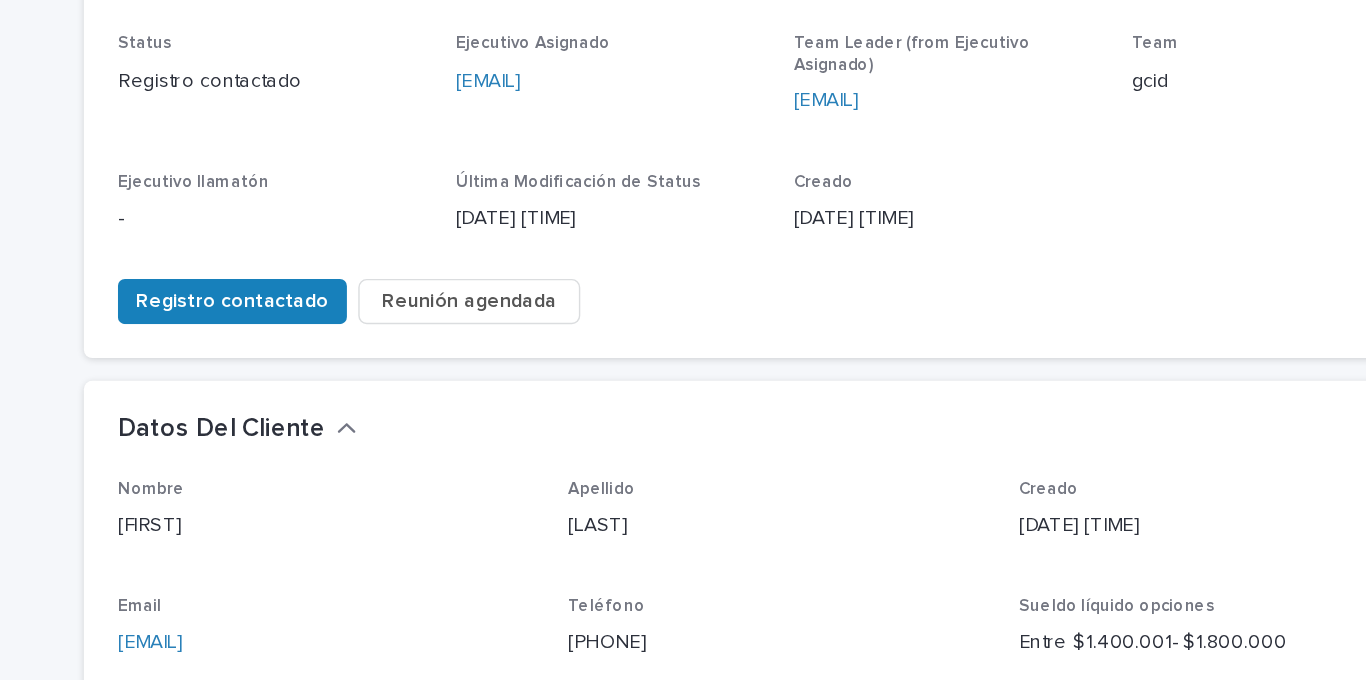 scroll, scrollTop: 0, scrollLeft: 0, axis: both 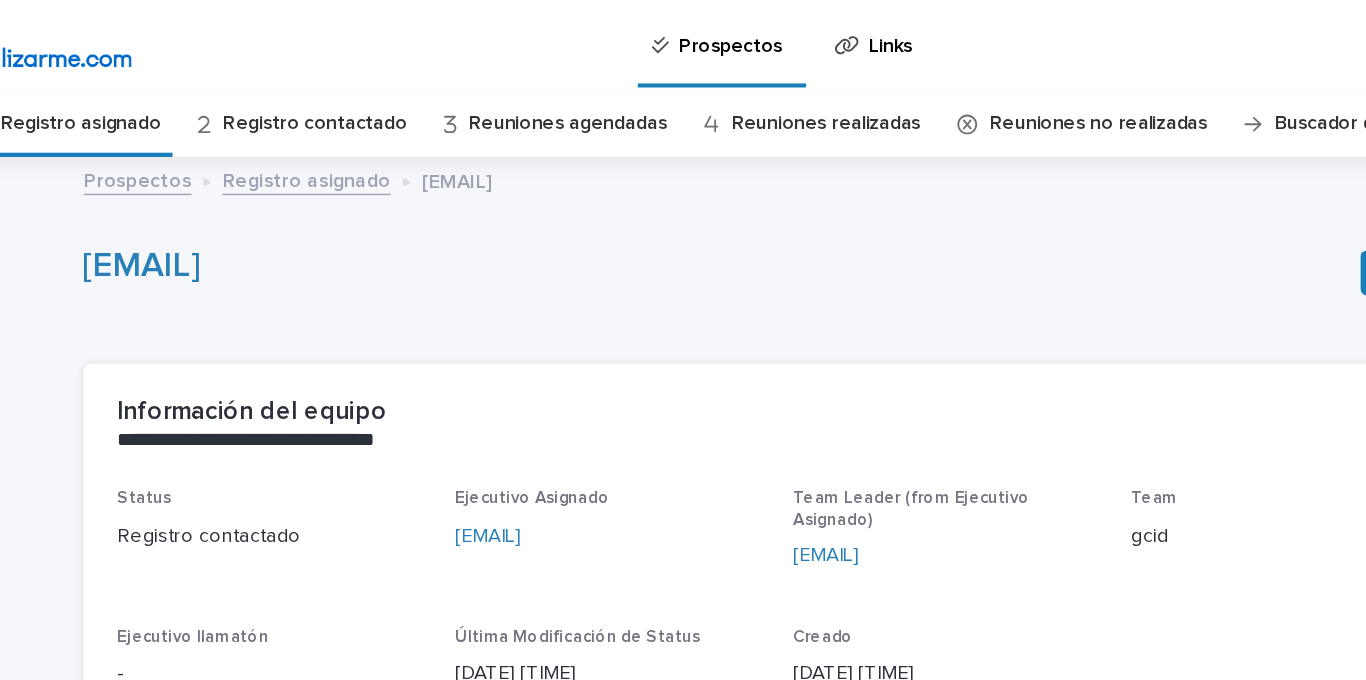 click on "Registro asignado" at bounding box center [191, 87] 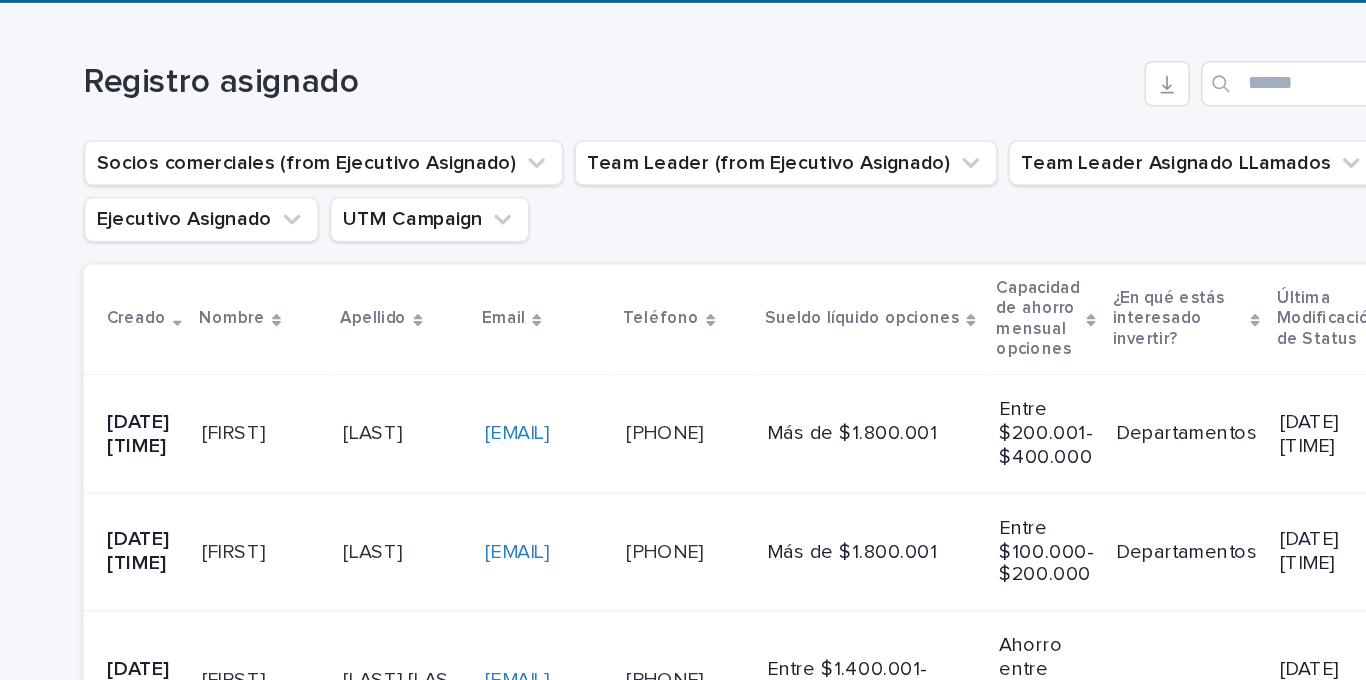 scroll, scrollTop: 293, scrollLeft: 0, axis: vertical 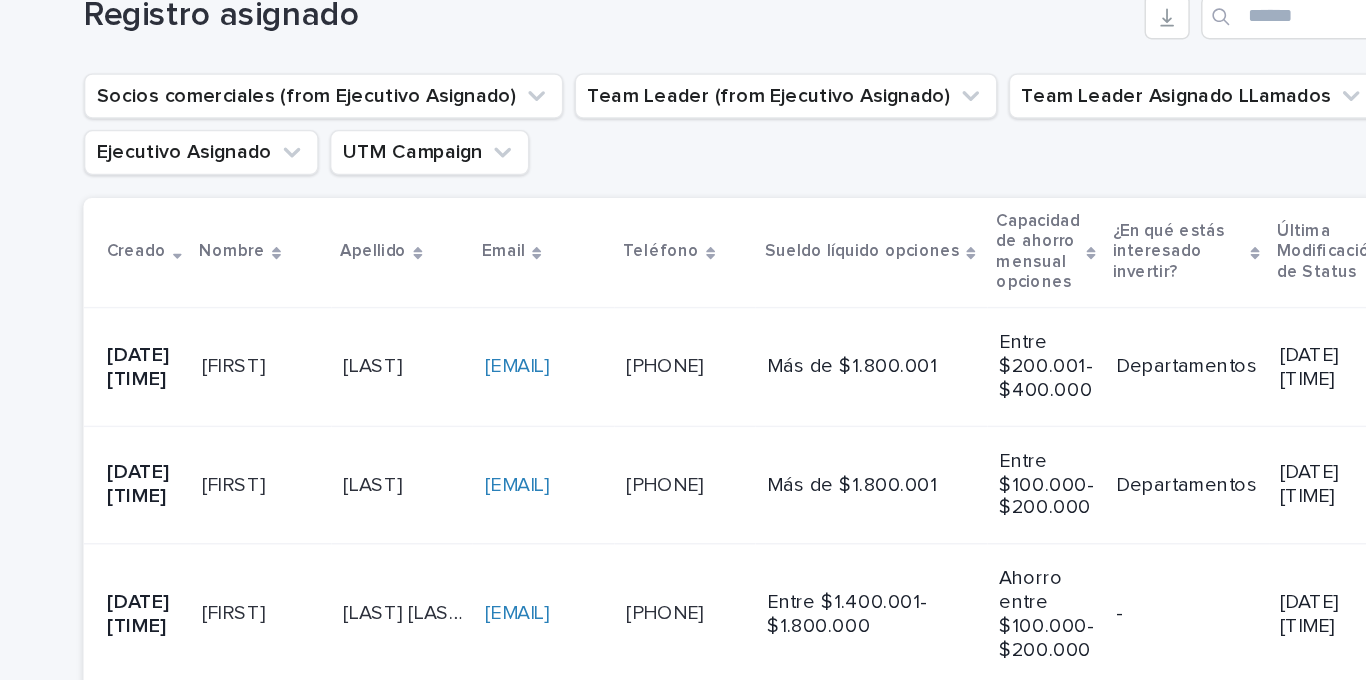 click on "[FIRST] [FIRST]" at bounding box center [318, 323] 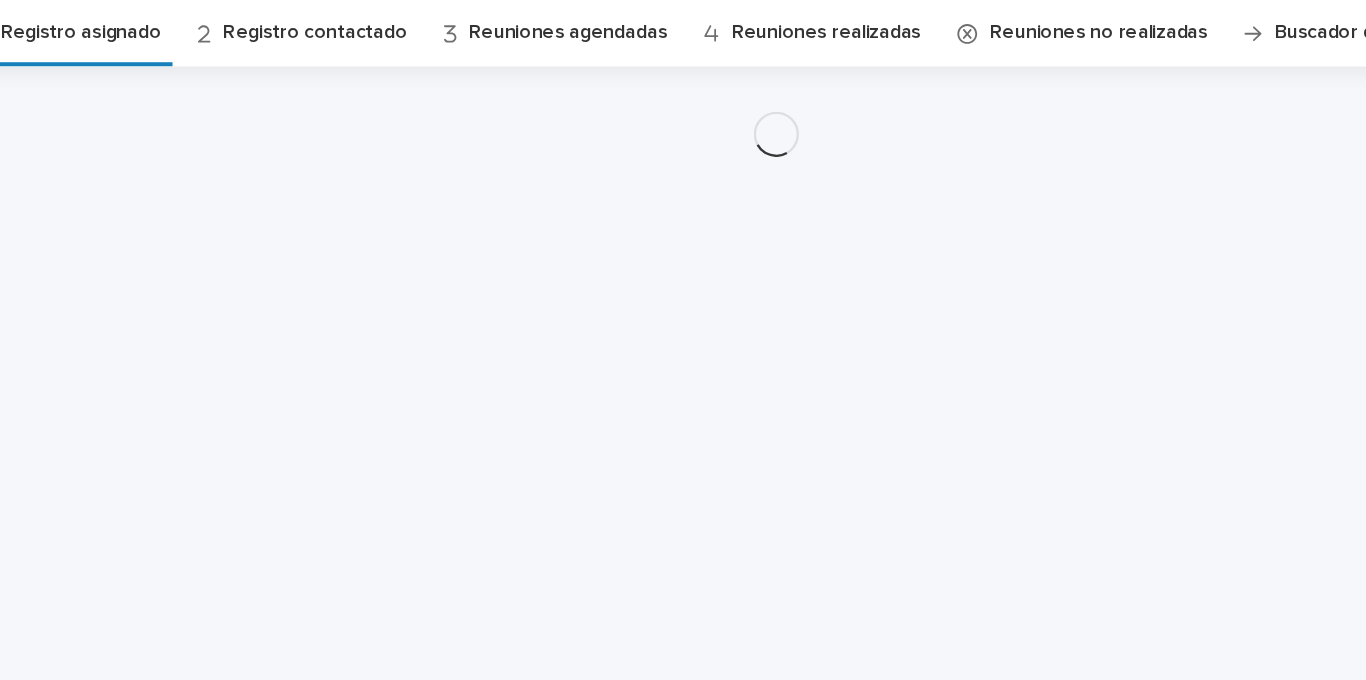 scroll, scrollTop: 0, scrollLeft: 0, axis: both 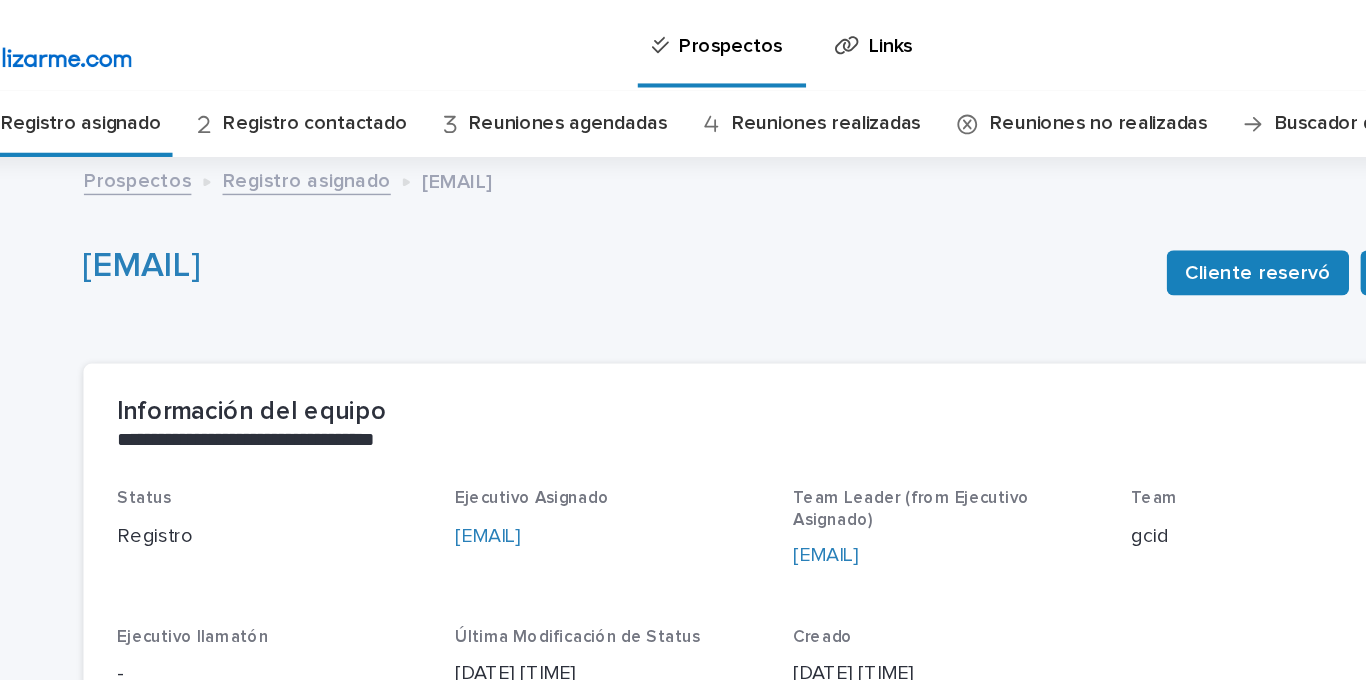 click on "Registro contactado" at bounding box center (357, 87) 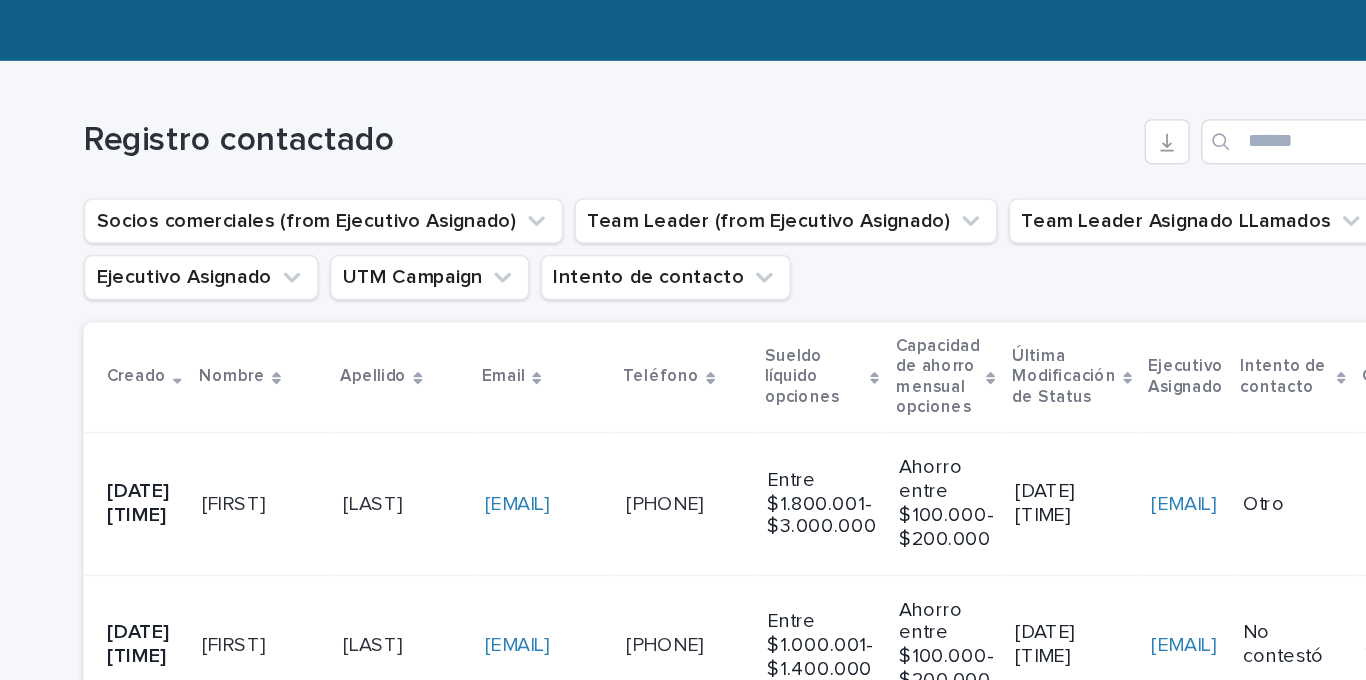 scroll, scrollTop: 0, scrollLeft: 0, axis: both 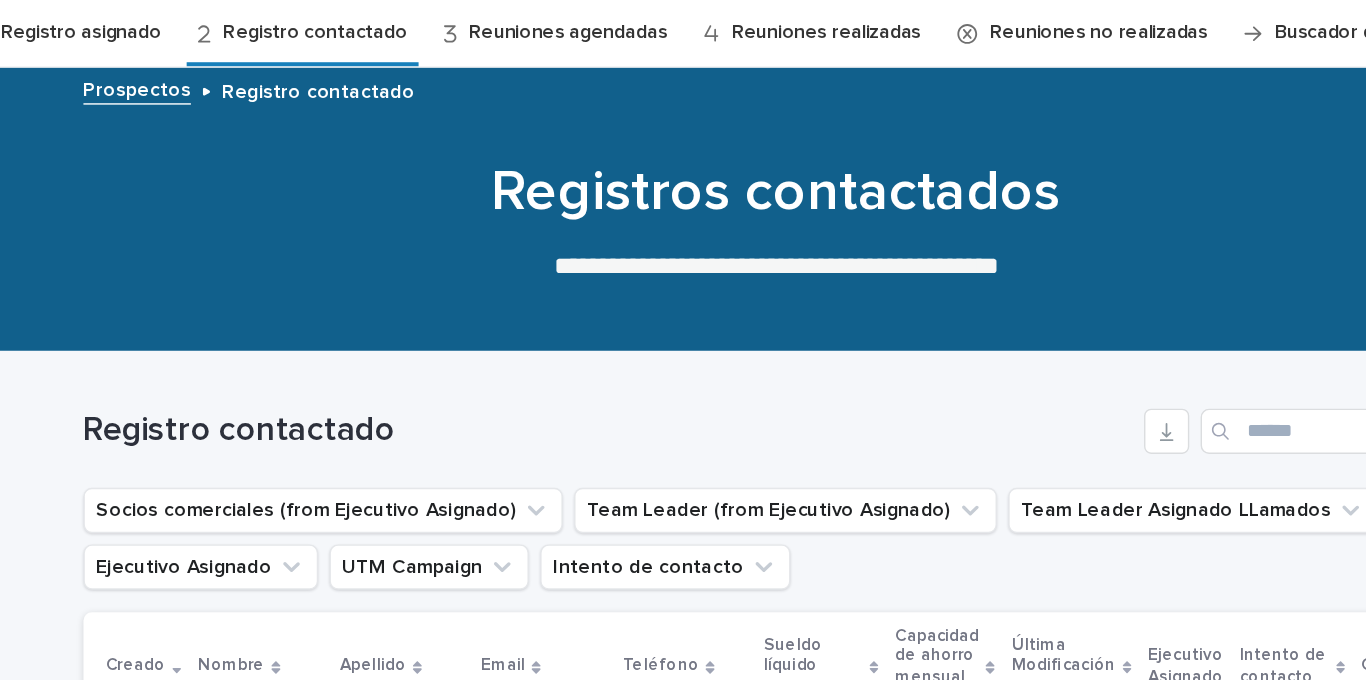 click on "Registro asignado" at bounding box center (191, 87) 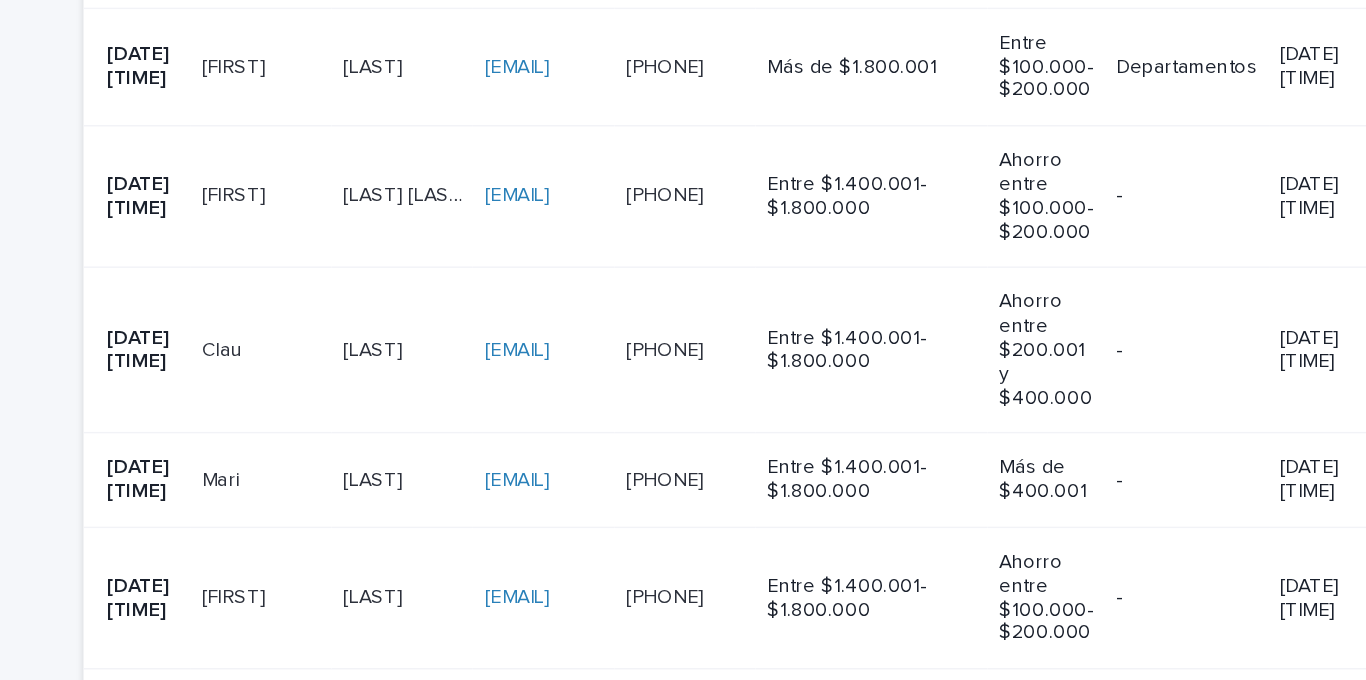 scroll, scrollTop: 670, scrollLeft: 0, axis: vertical 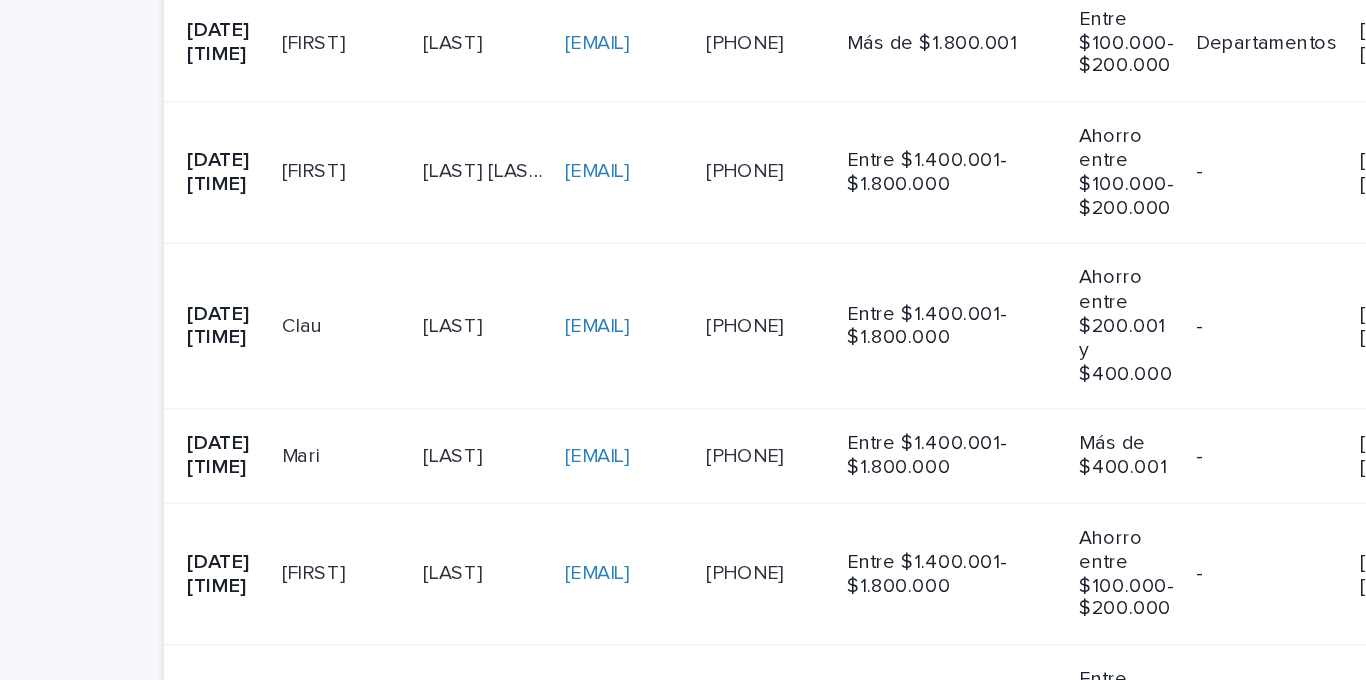 click on "[FIRST] [FIRST]" at bounding box center (318, 29) 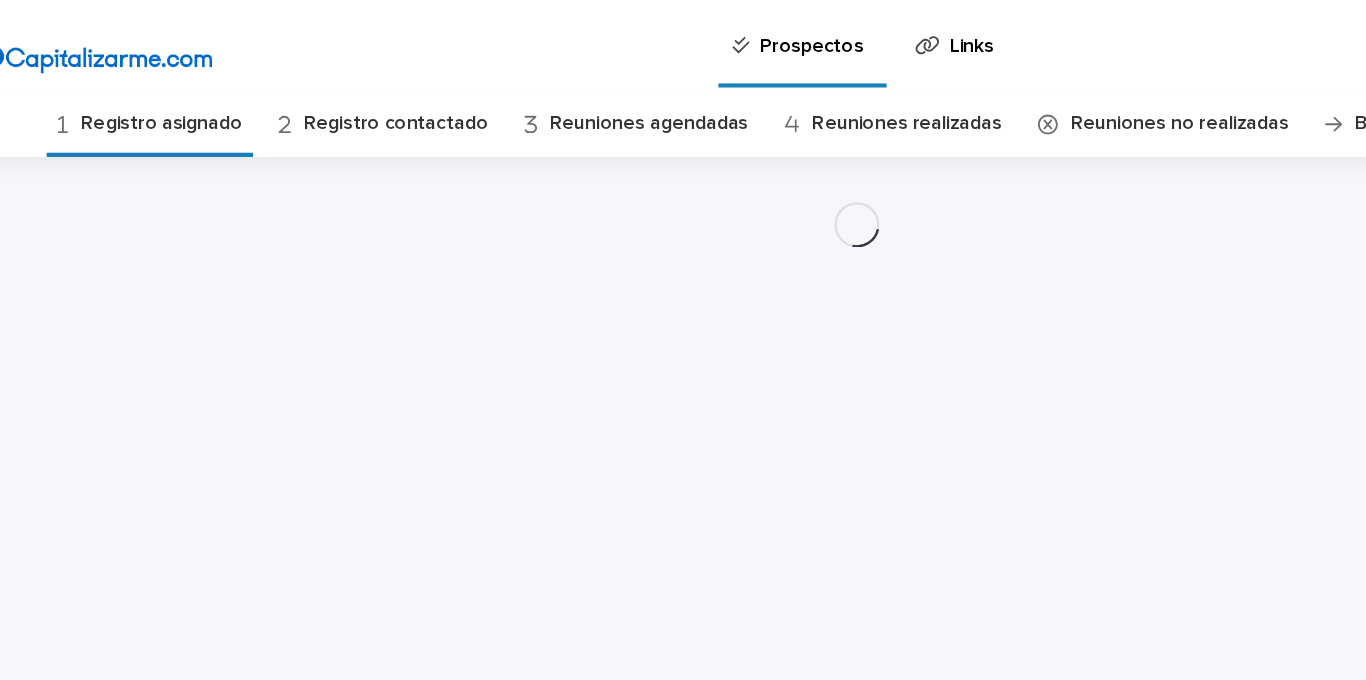 scroll, scrollTop: 0, scrollLeft: 0, axis: both 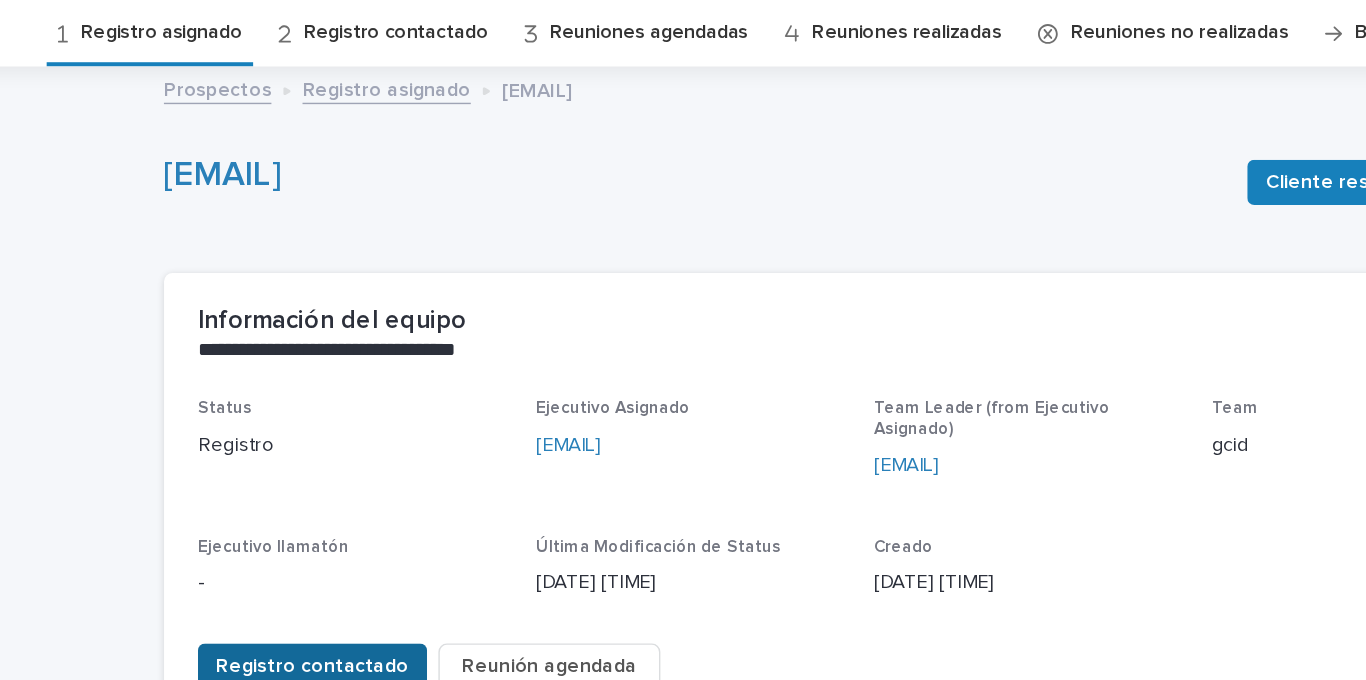 click on "Registro contactado" at bounding box center (298, 535) 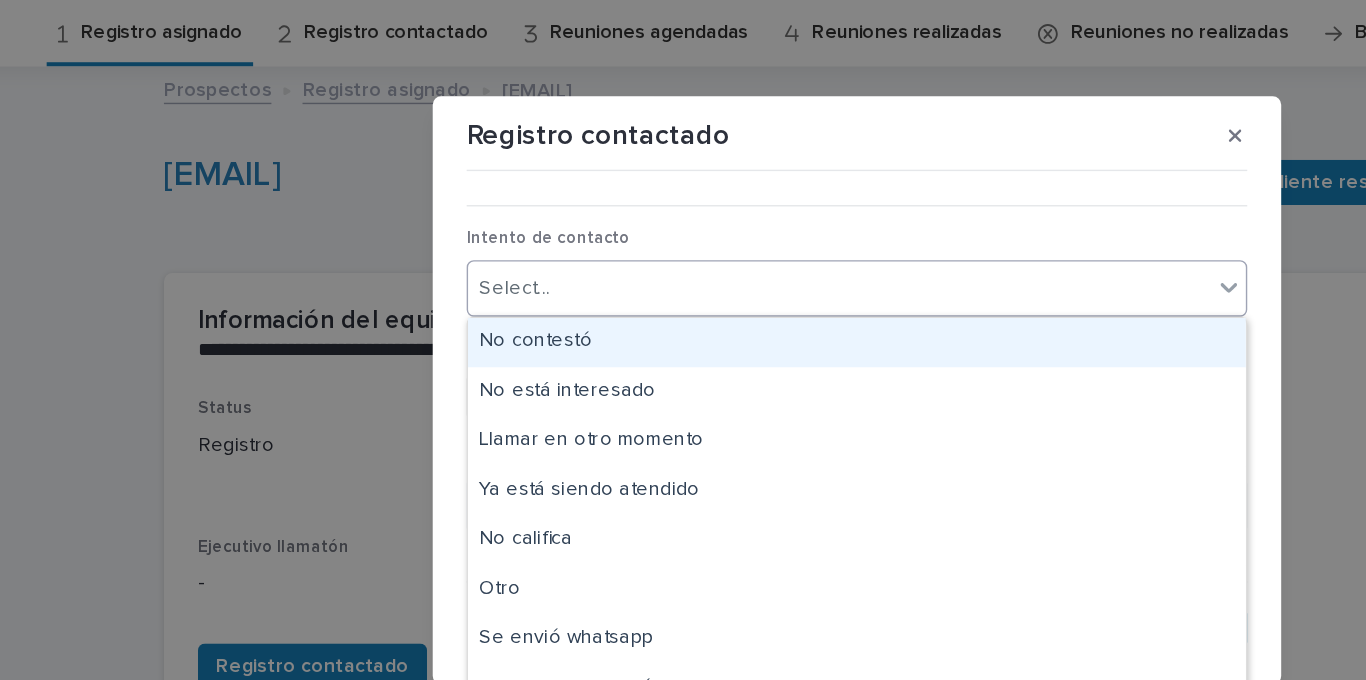 click on "Select..." at bounding box center [670, 268] 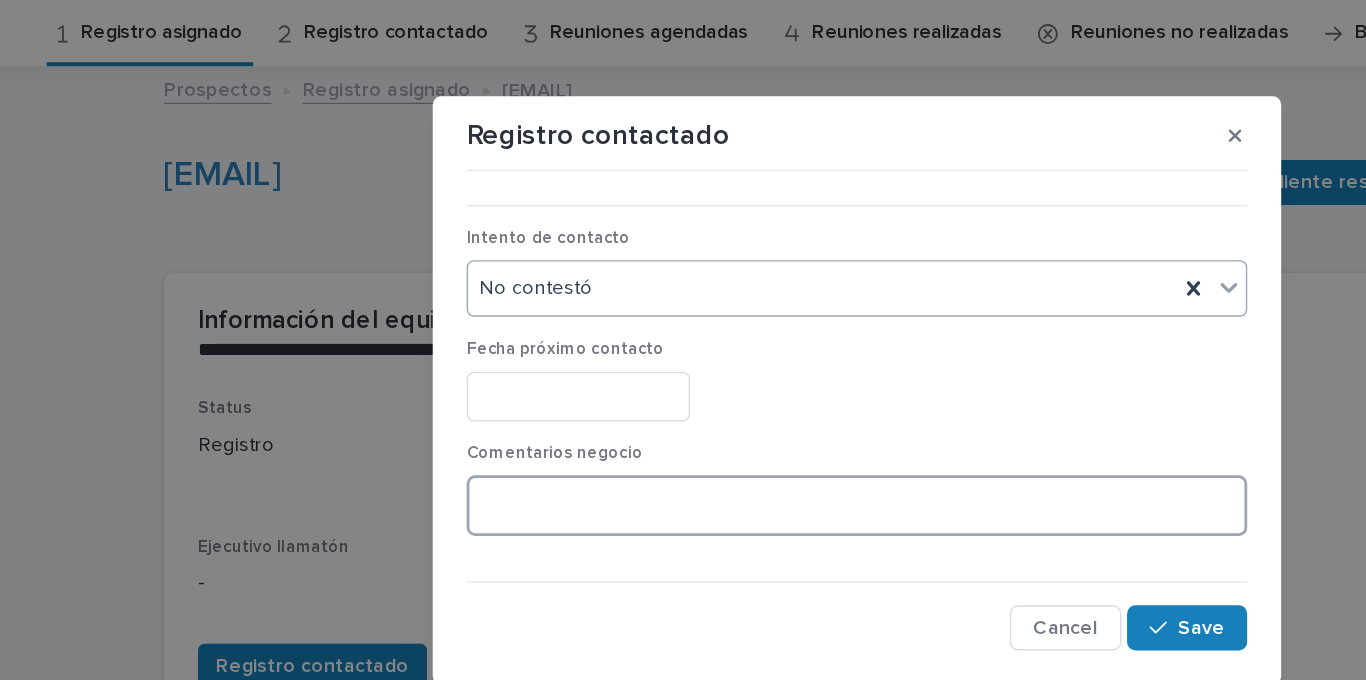 click at bounding box center [683, 421] 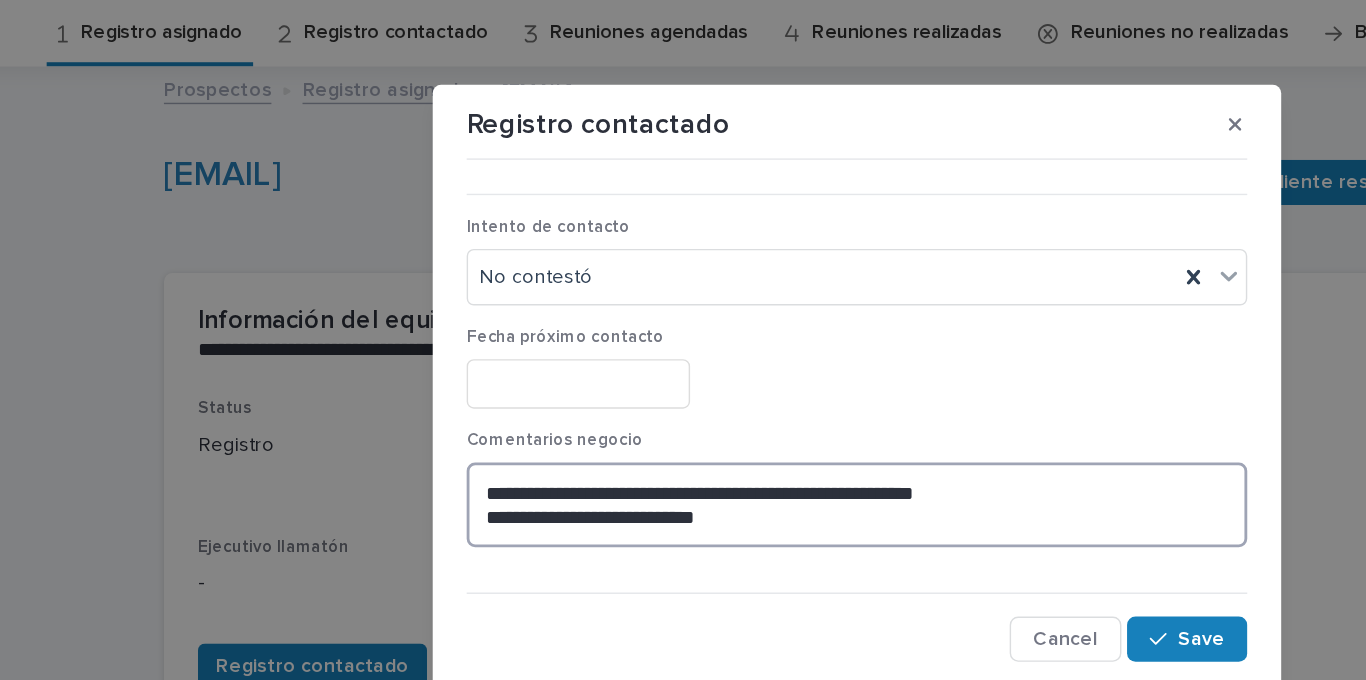 drag, startPoint x: 624, startPoint y: 436, endPoint x: 373, endPoint y: 410, distance: 252.34302 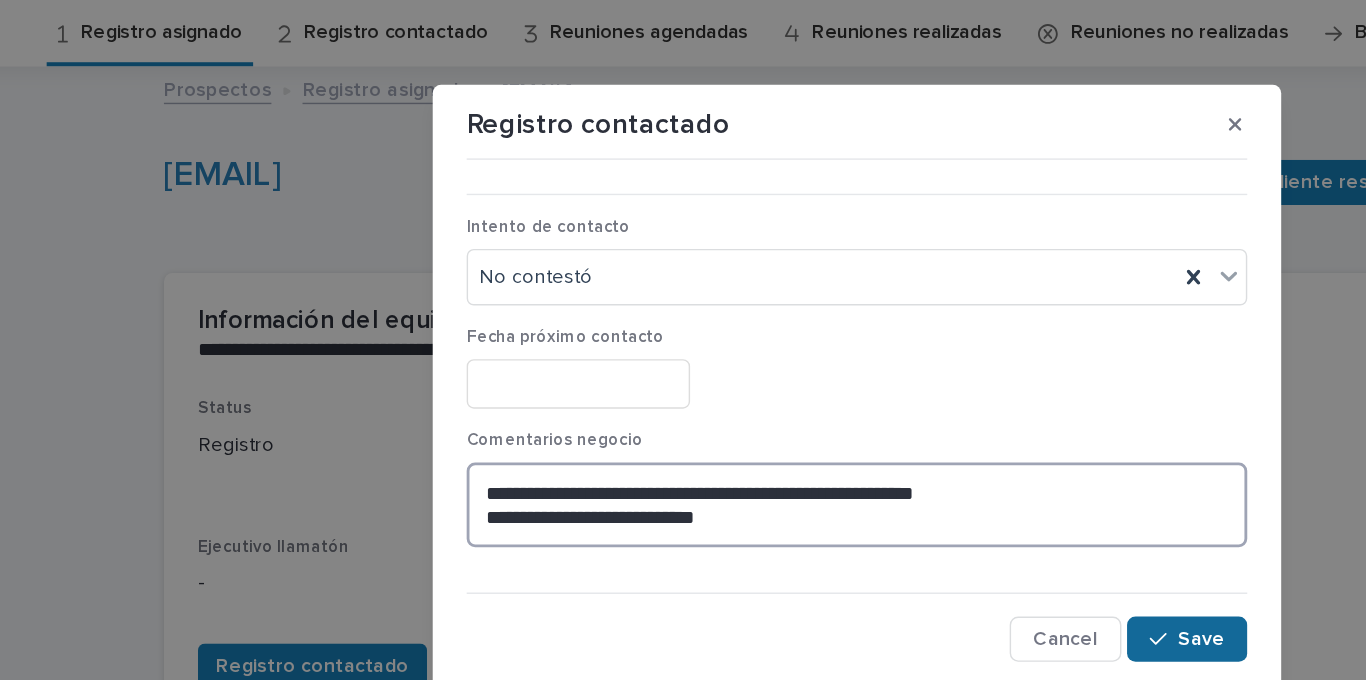type on "**********" 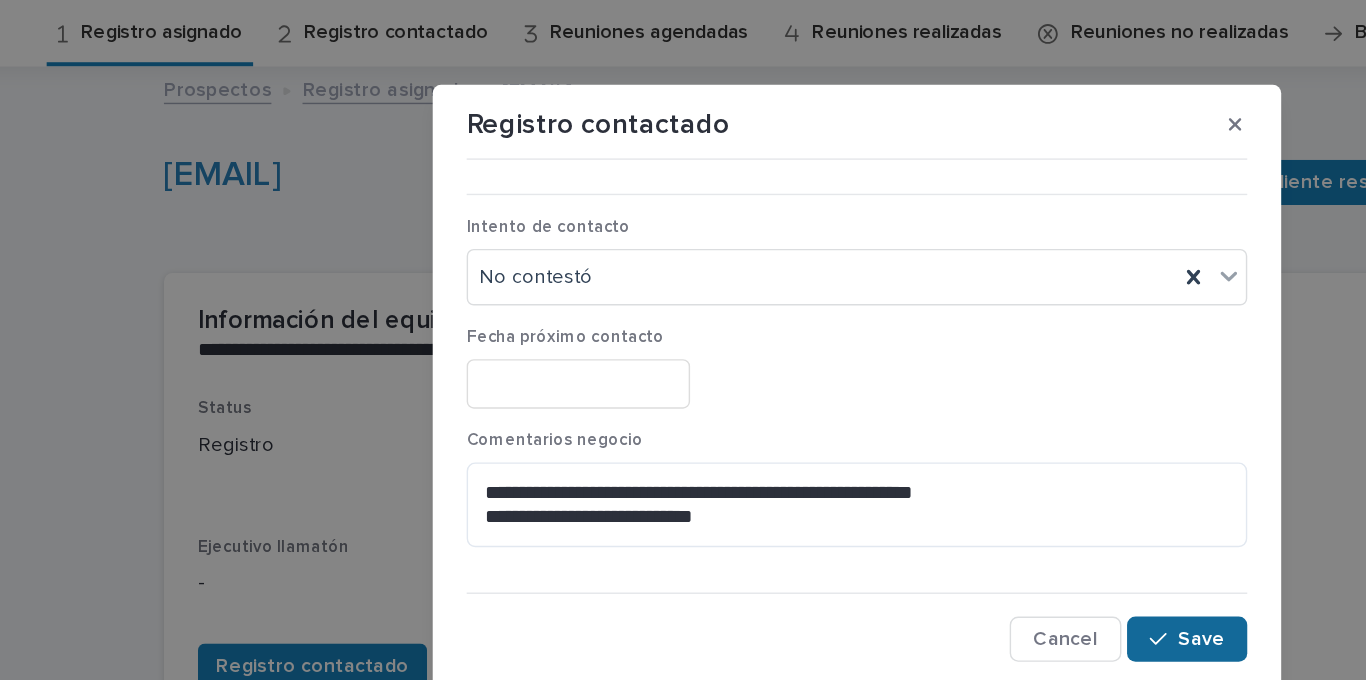 click 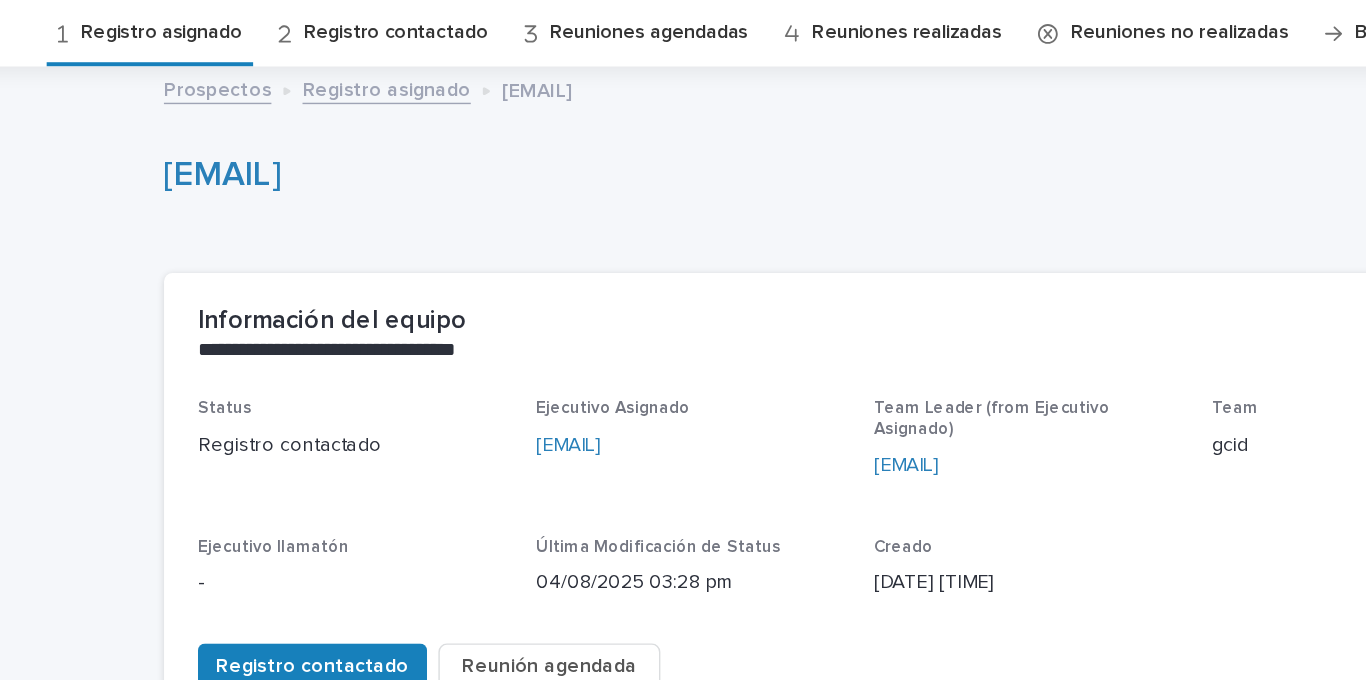 click on "Registro asignado" at bounding box center (191, 87) 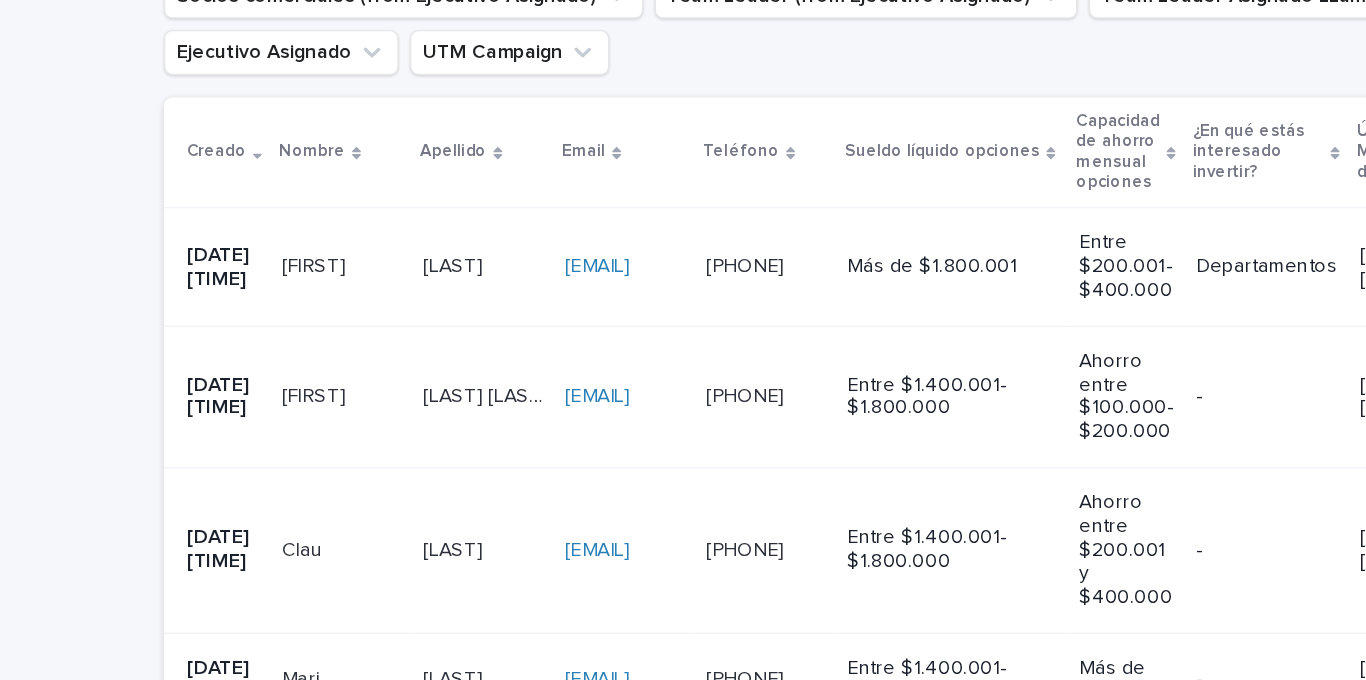scroll, scrollTop: 0, scrollLeft: 0, axis: both 